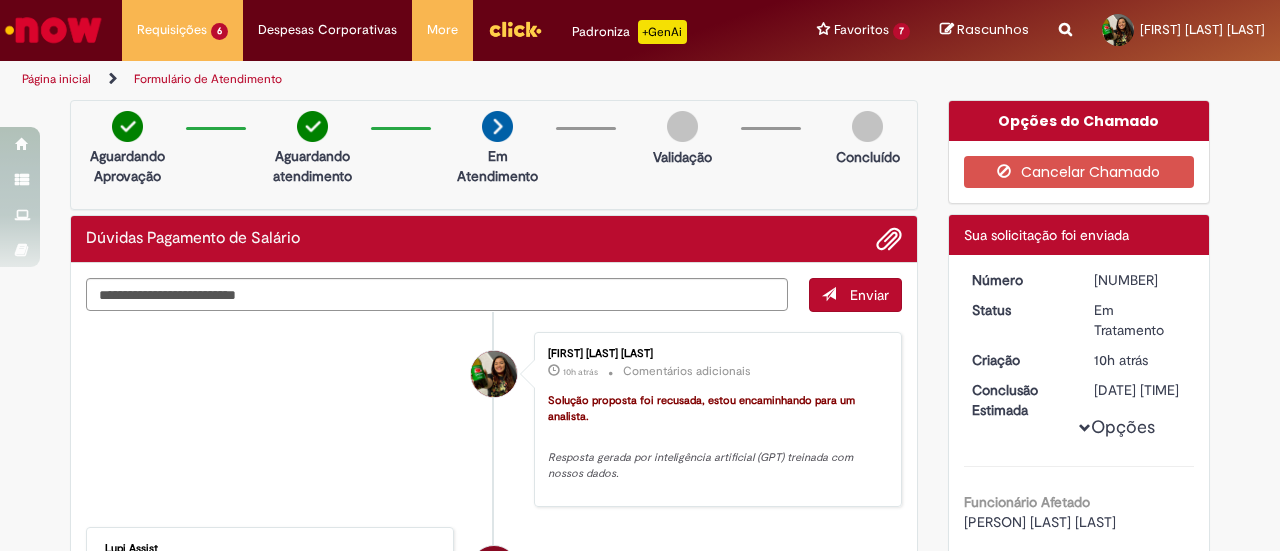 scroll, scrollTop: 0, scrollLeft: 0, axis: both 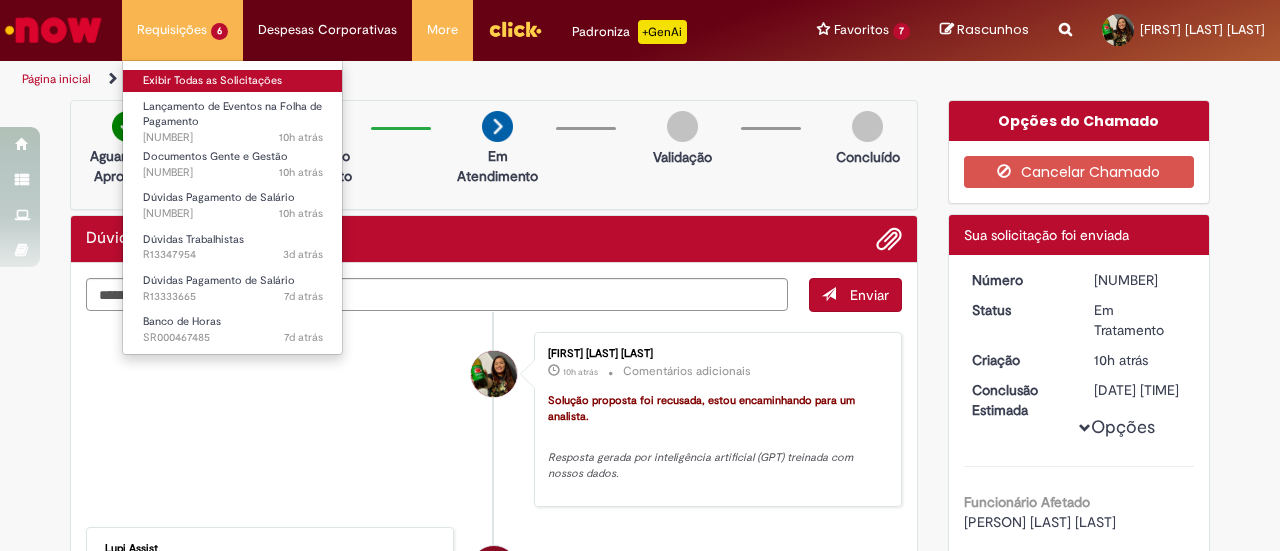click on "Exibir Todas as Solicitações" at bounding box center [233, 81] 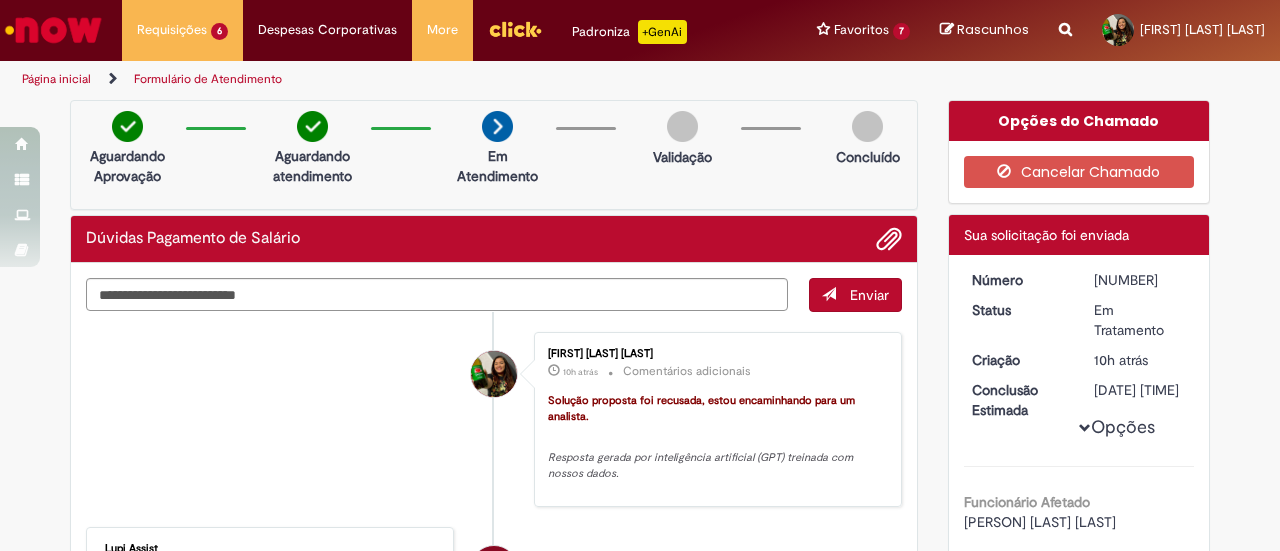 click at bounding box center (53, 30) 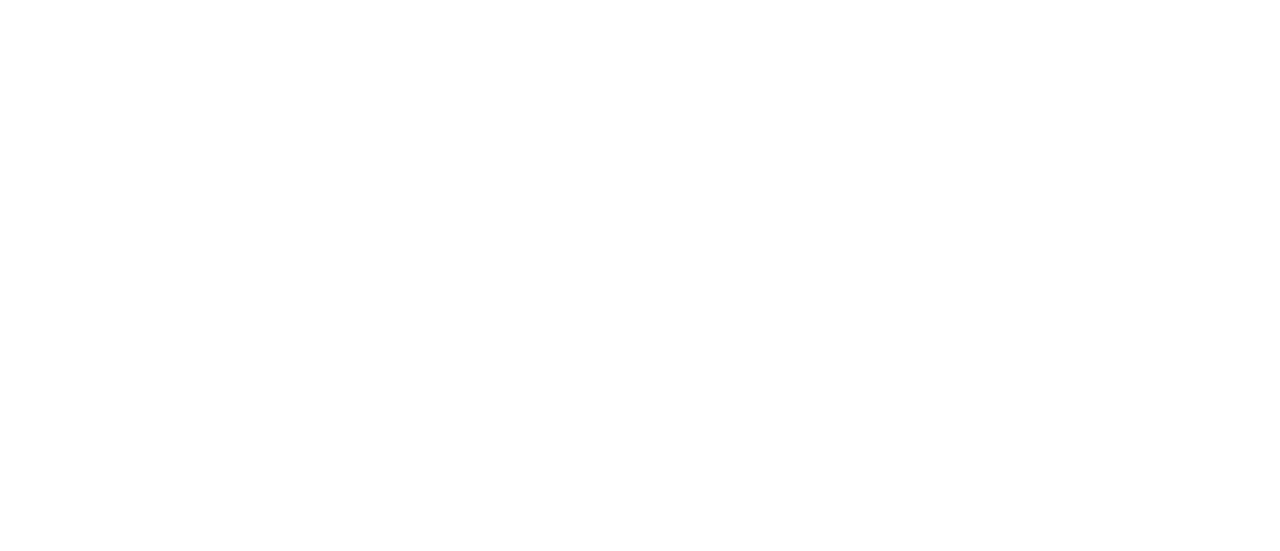 scroll, scrollTop: 0, scrollLeft: 0, axis: both 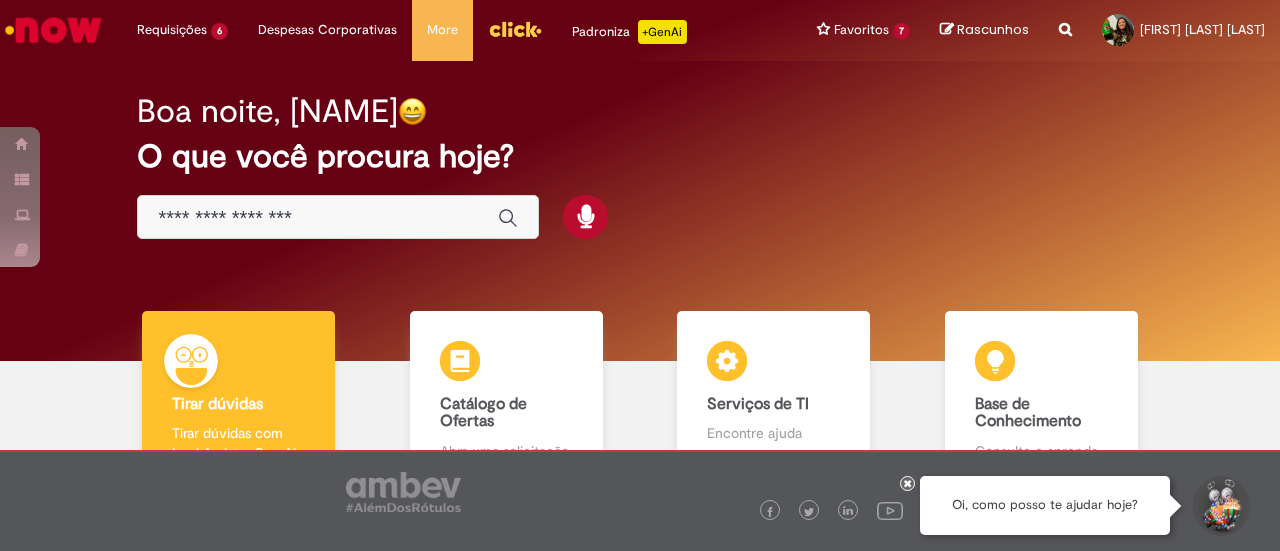 click at bounding box center (338, 217) 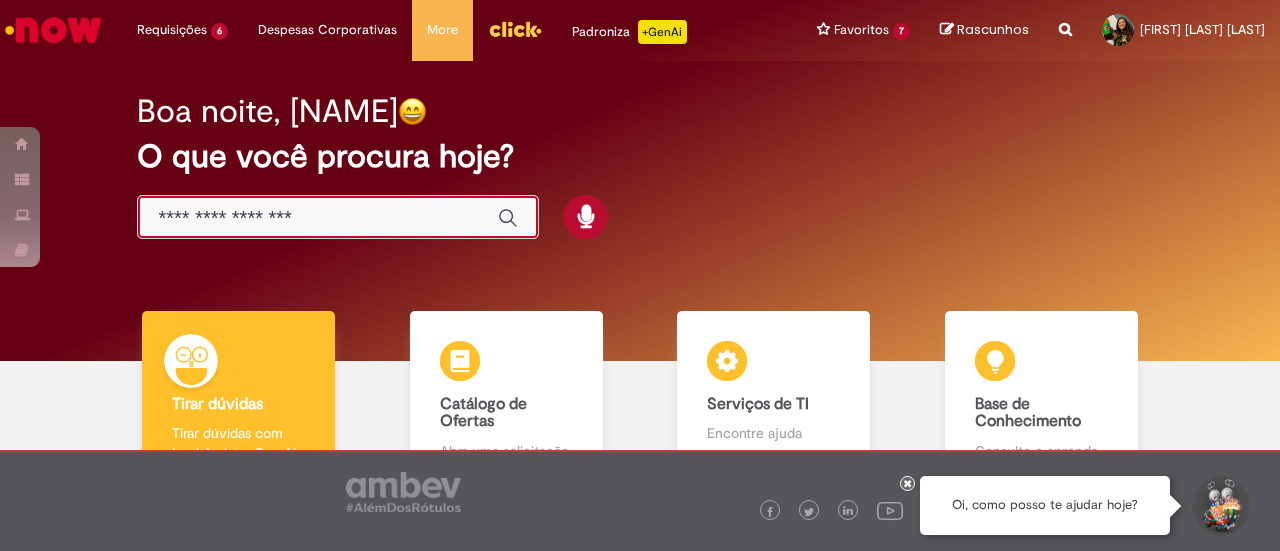 click at bounding box center (318, 218) 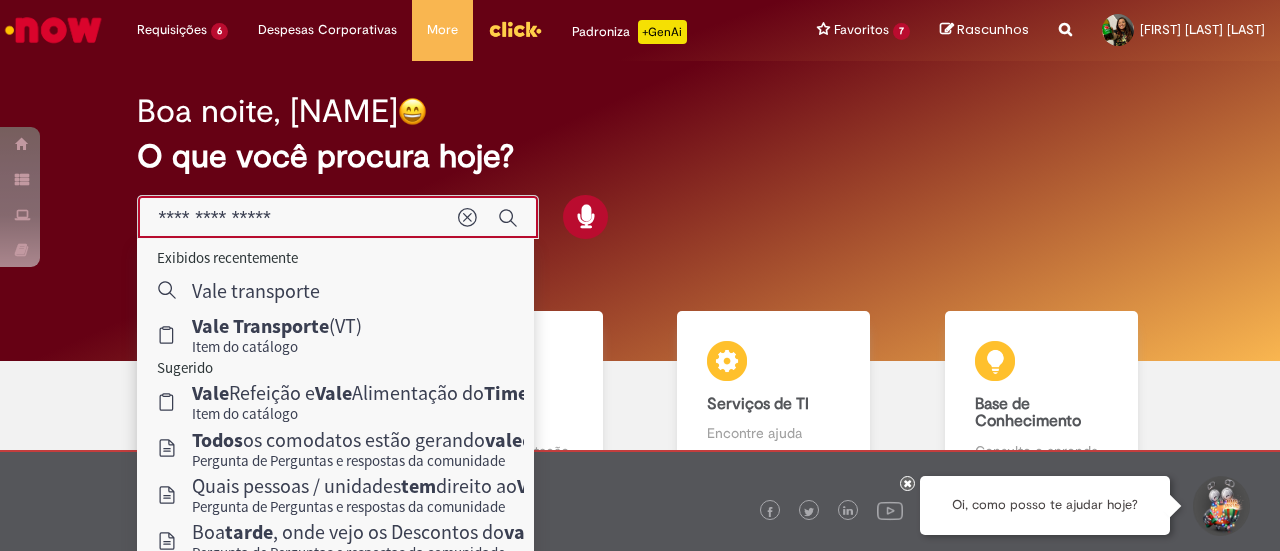 type on "**********" 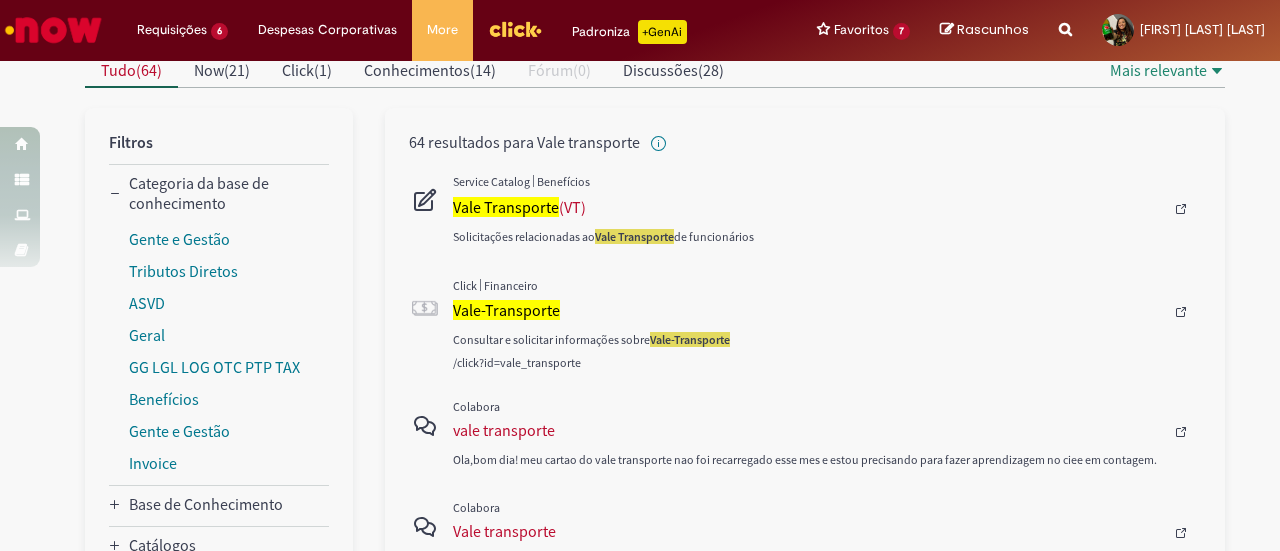 scroll, scrollTop: 208, scrollLeft: 0, axis: vertical 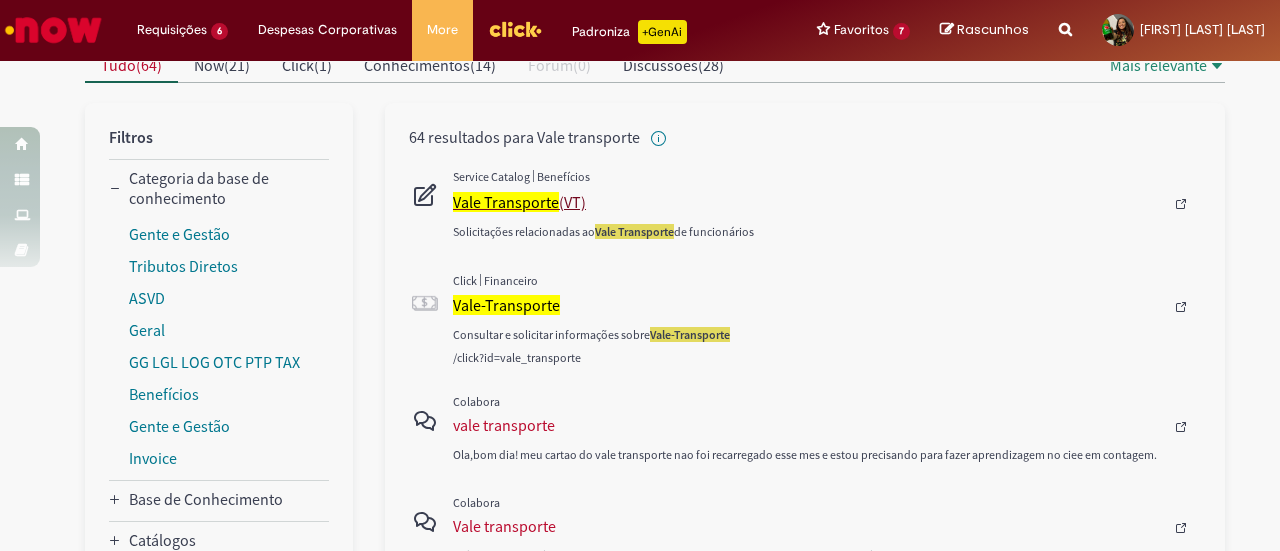 click on "Vale Transporte" at bounding box center [506, 202] 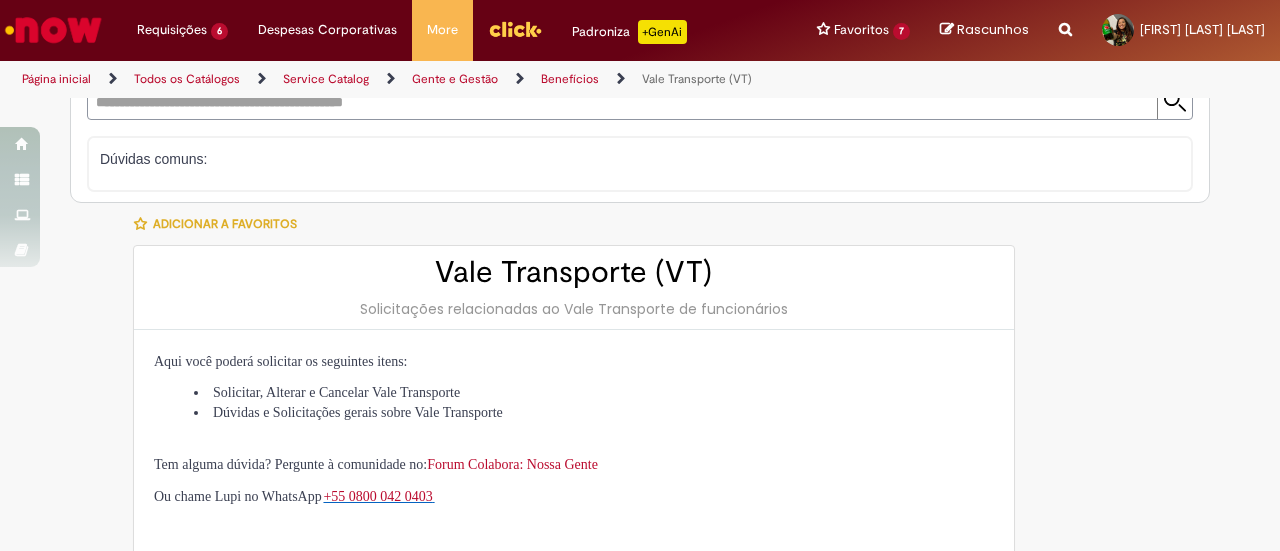 scroll, scrollTop: 0, scrollLeft: 0, axis: both 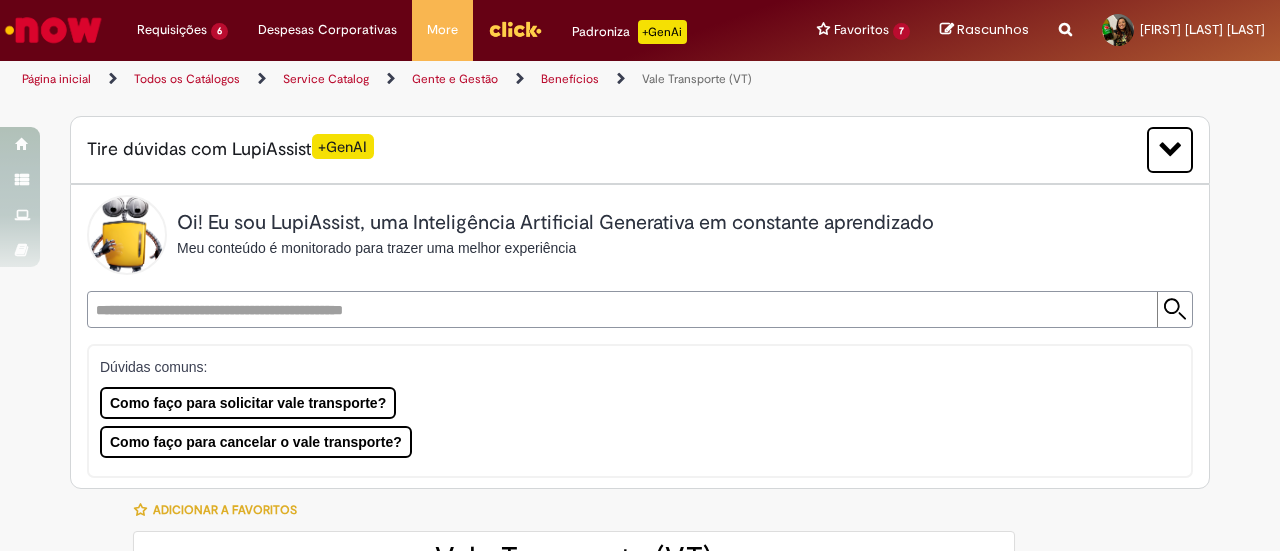 type on "********" 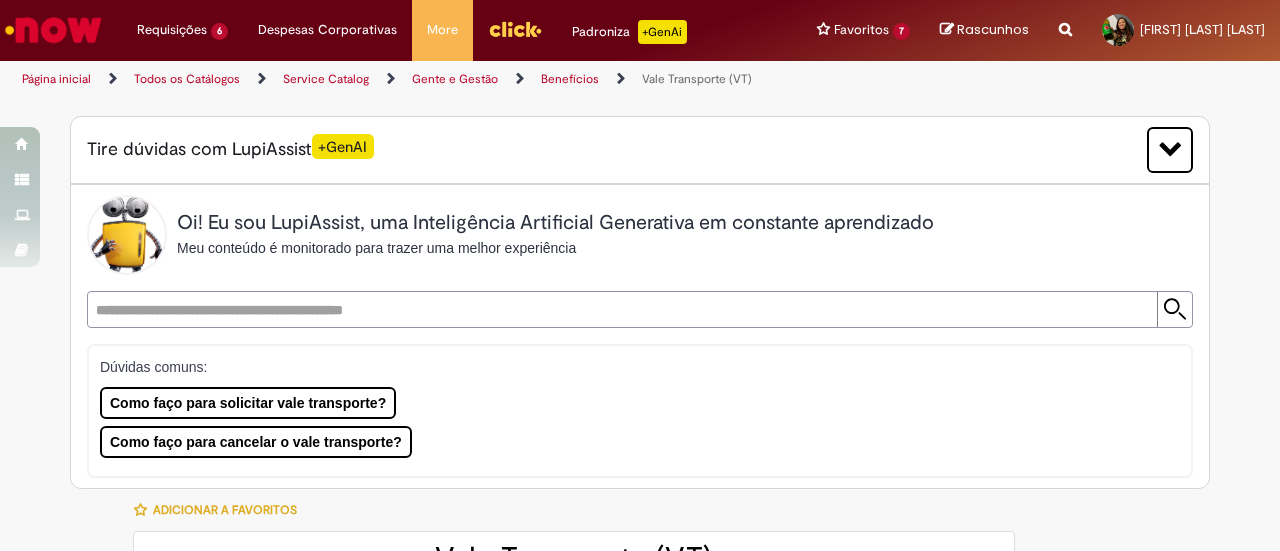 type on "**********" 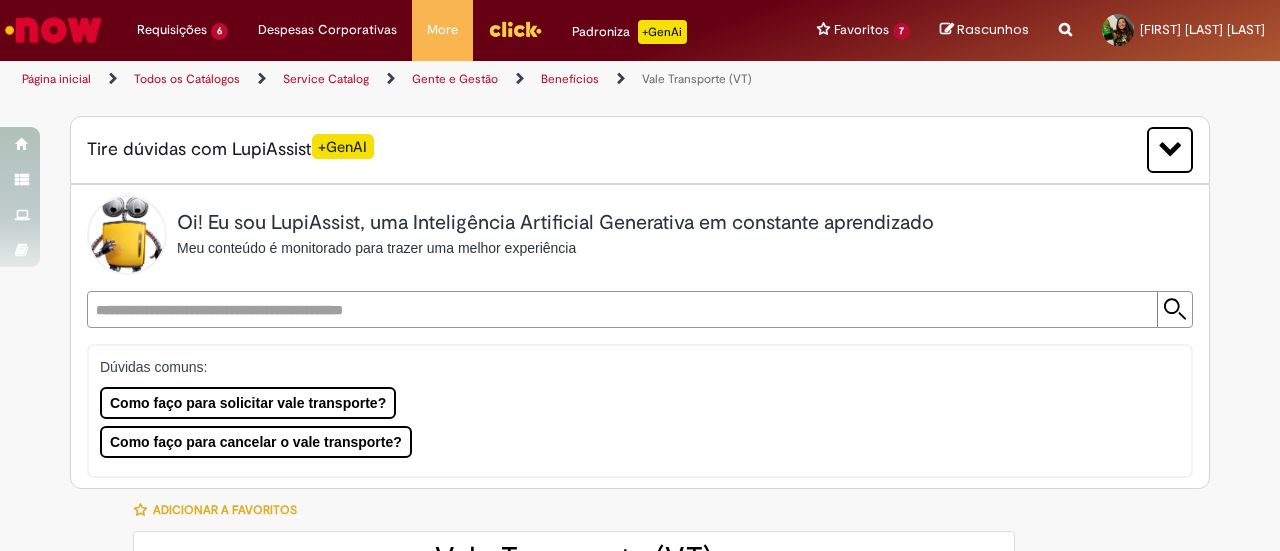 type on "**********" 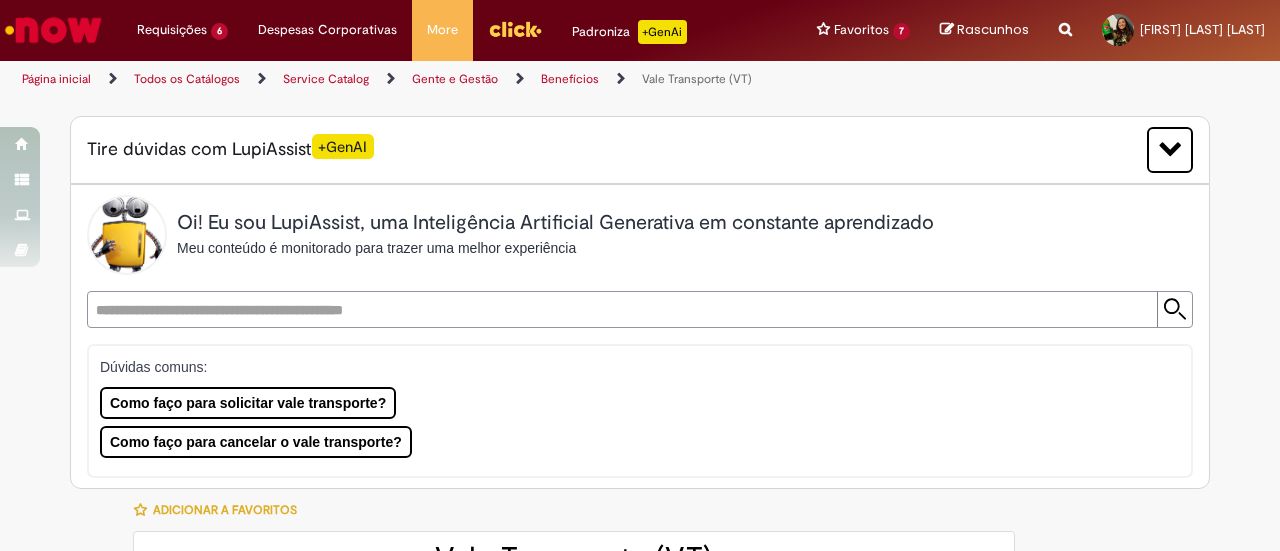 type on "**********" 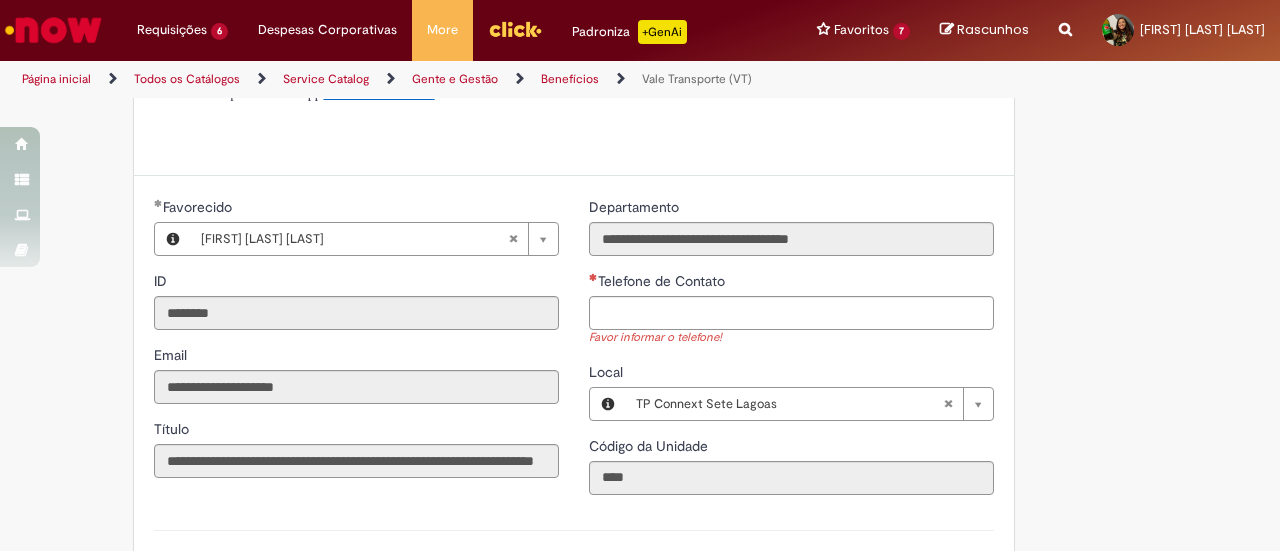 scroll, scrollTop: 690, scrollLeft: 0, axis: vertical 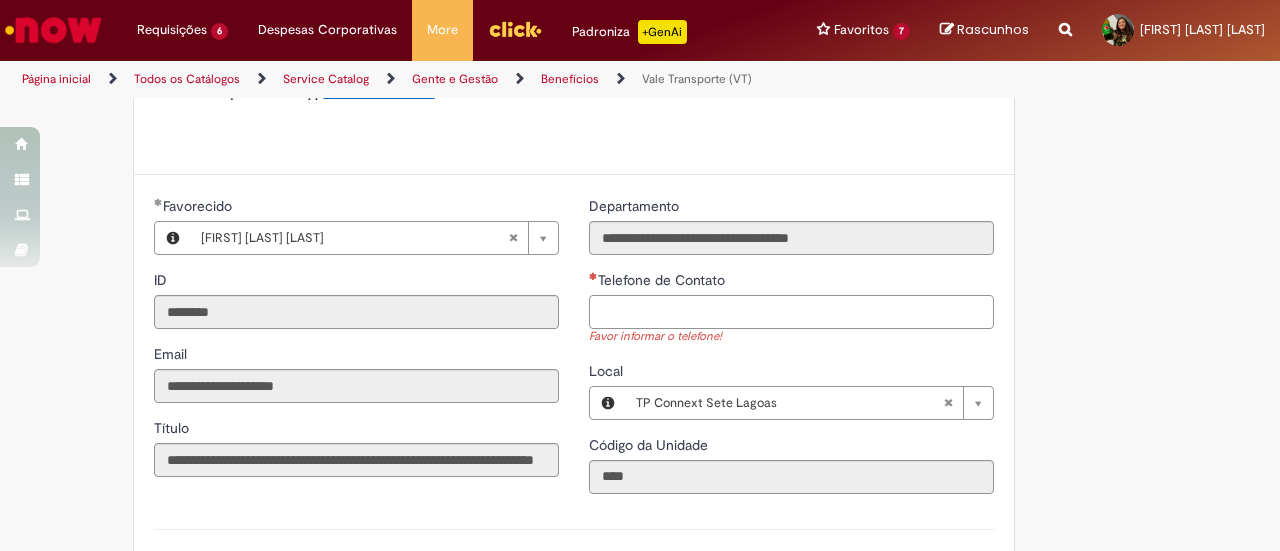 click on "Telefone de Contato" at bounding box center (791, 312) 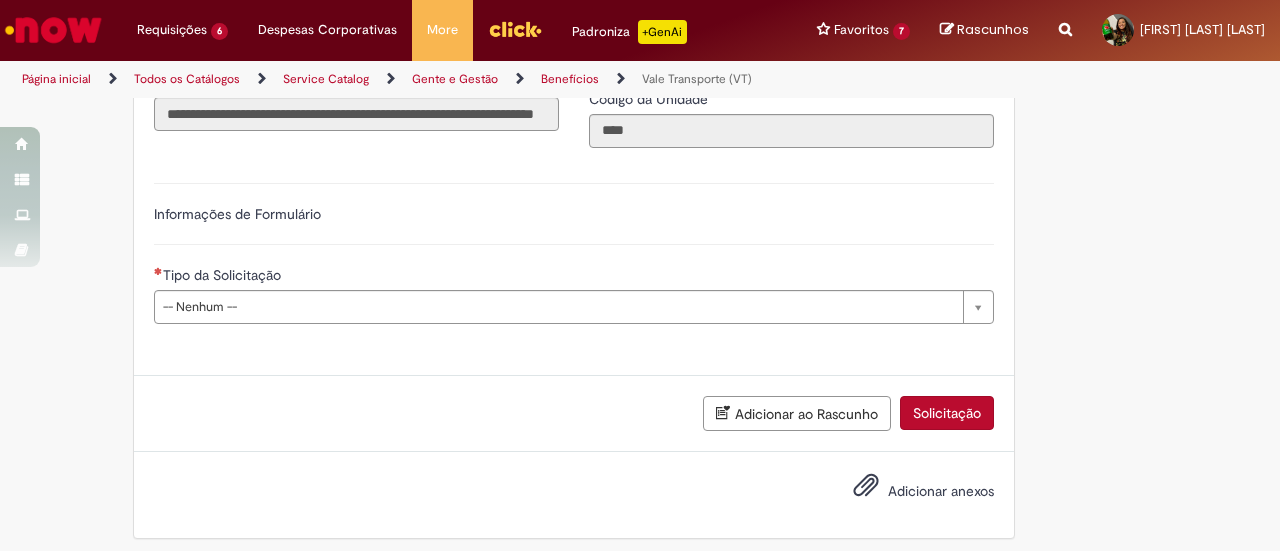 scroll, scrollTop: 1024, scrollLeft: 0, axis: vertical 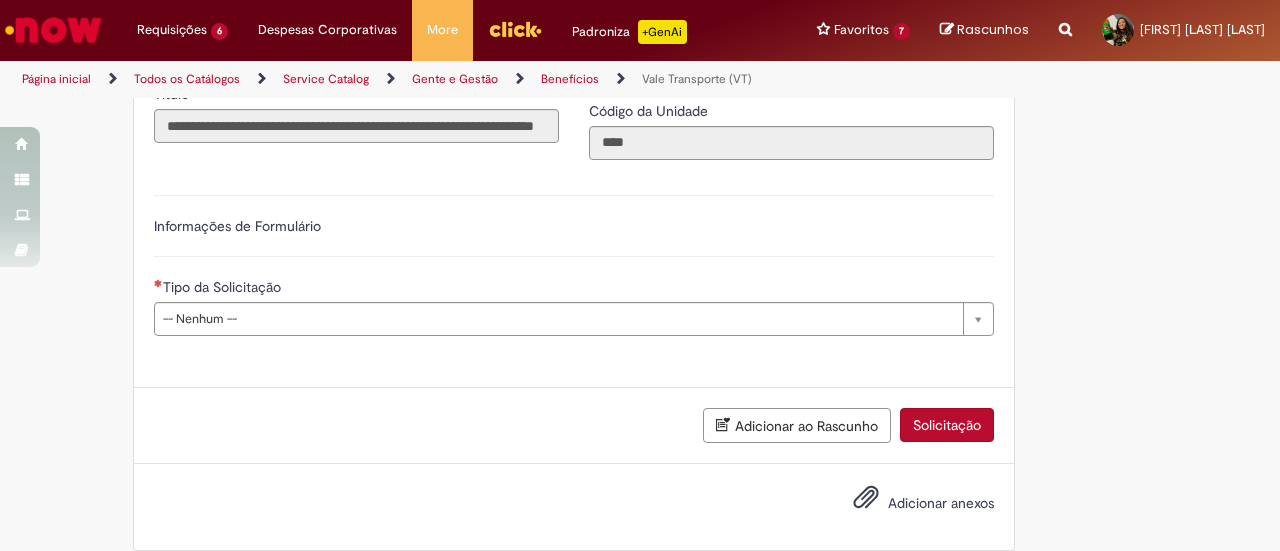type on "**********" 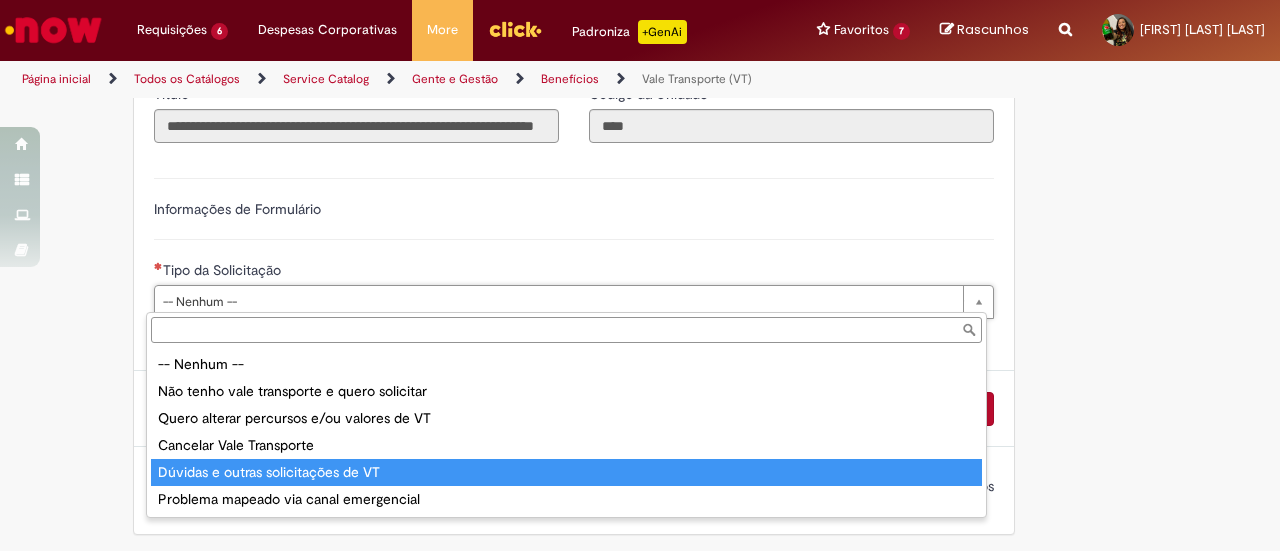 type on "**********" 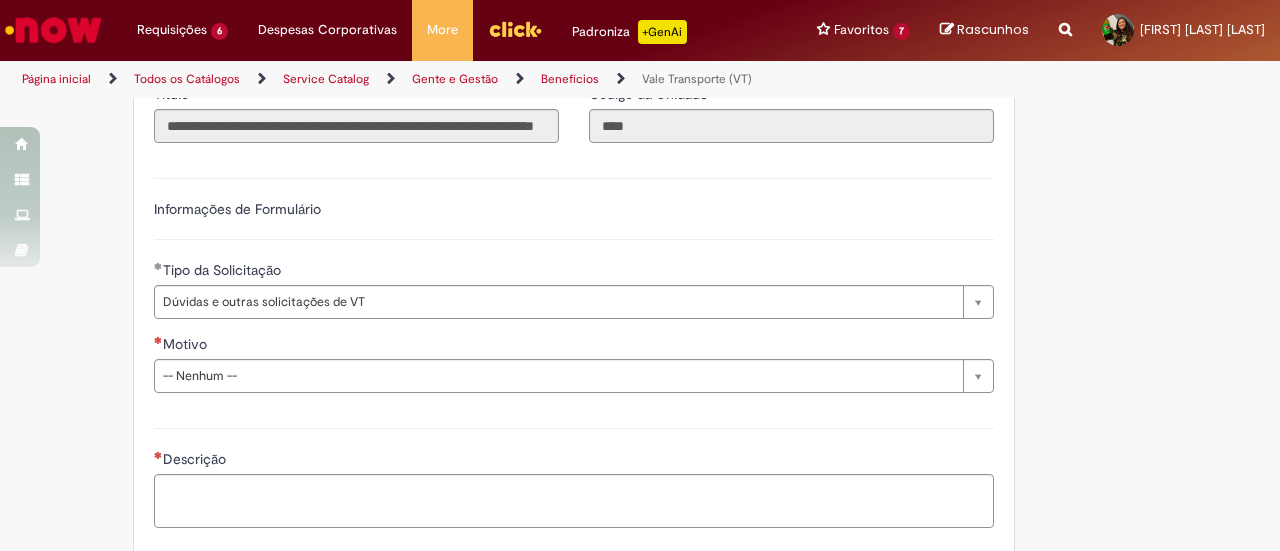 click on "Endereço do solicitante Solicitar vale transporte em dinheiro (casos de exceção com aprovação)
Uso Restrito O vale transporte deve ser usado apenas para deslocamentos entre casa e trabalho, seguindo as regulamentações da Lei n°7.418 de 16 de Dezembro de 1985.
Pagamento Antecipado O pagamento do vale transporte é feito de forma antecipada, sendo realizado o pagamento até dia 30 do mês atual, para utilização do mês seguinte.
Desconto Mensal Pessoas que optam por receber Vale-Transporte terão um desconto de até 6% do salário bruto, ocorrendo no mês seguinte ao uso do benefício. Em caso de cancelamento, haverá desconto no mês seguinte, uma vez que o vale do mês atual já terá sido recarregado. Estagiários estão isentos do desconto de até 6%.
Gestão de Saldo Quando não houver a utilização integral do vale transporte no mês atual, o mês seguinte será carregado apenas com o complemento do valor faltante.
Atenção!
Uso Restrito
Pagamento Antecipado" at bounding box center (574, 371) 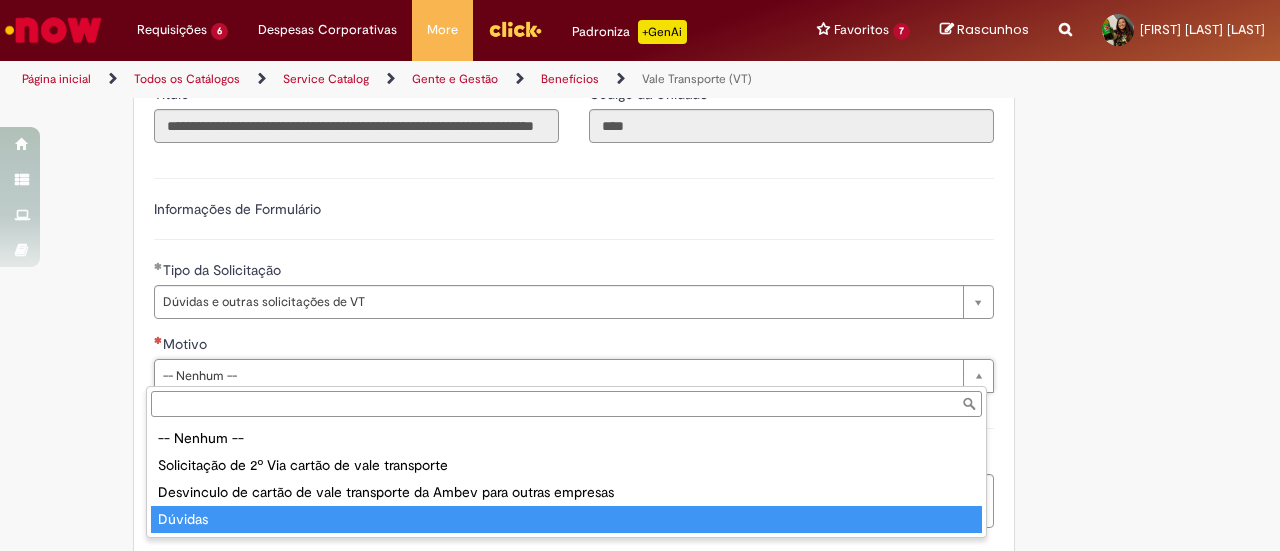 type on "*******" 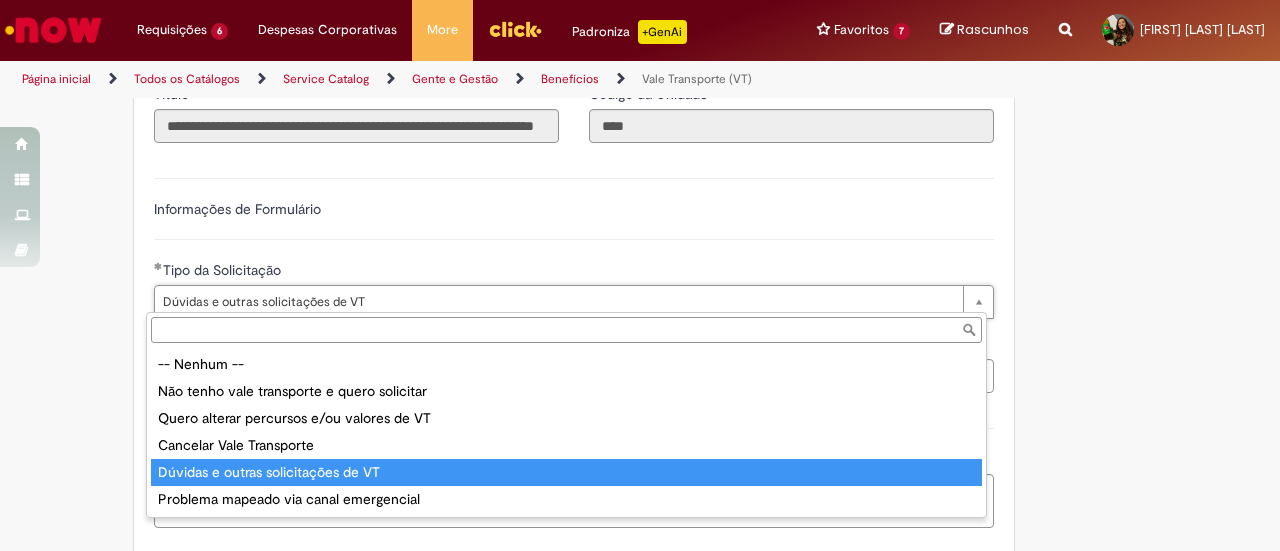 type on "**********" 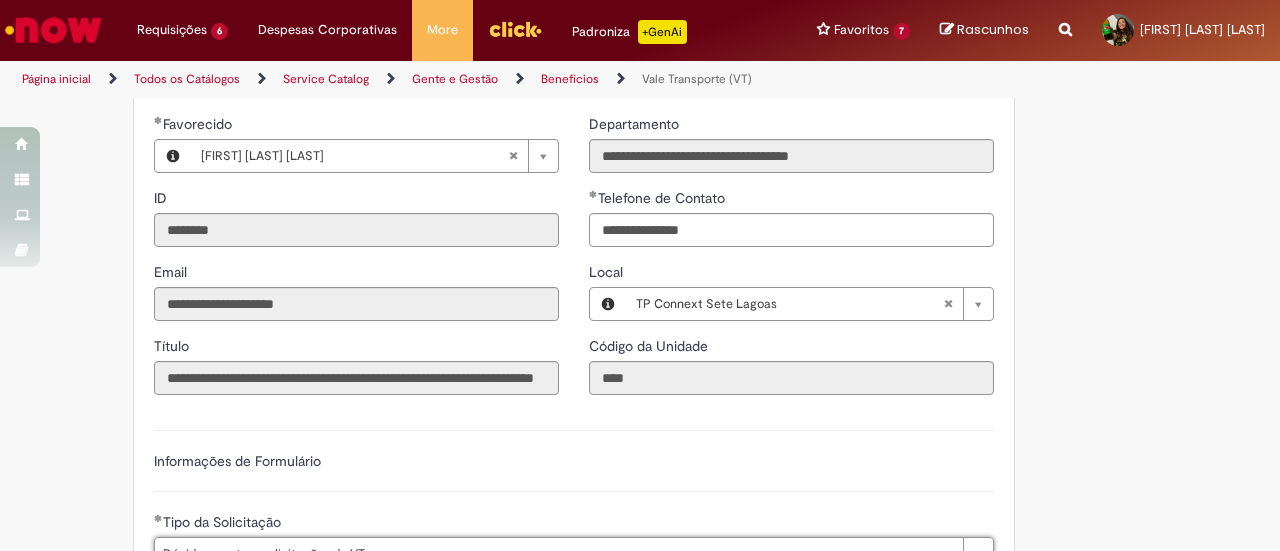 scroll, scrollTop: 768, scrollLeft: 0, axis: vertical 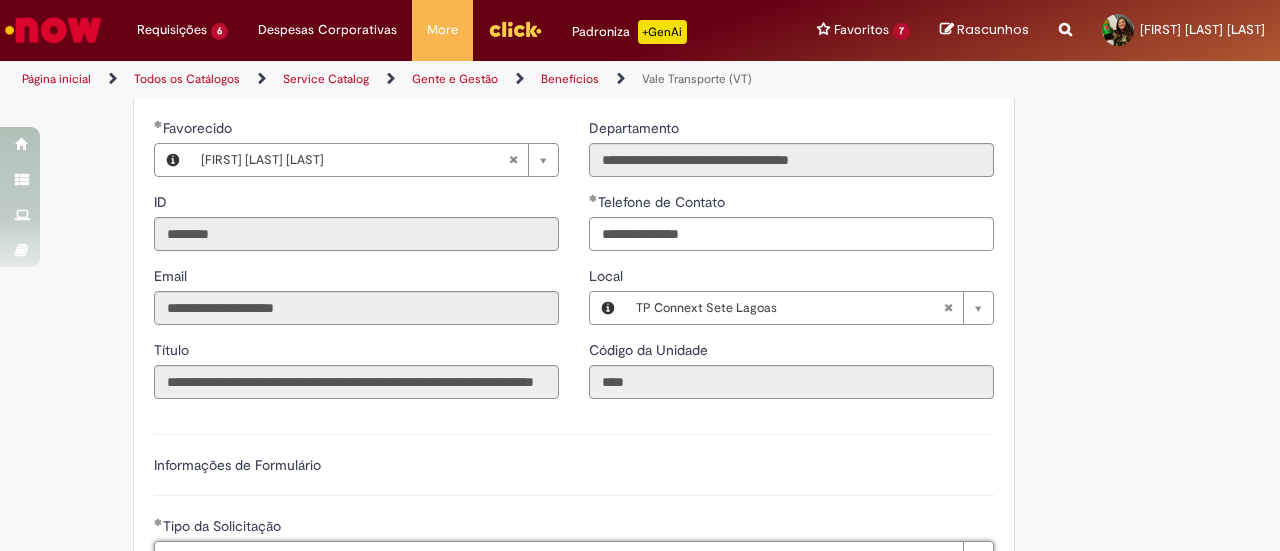 type 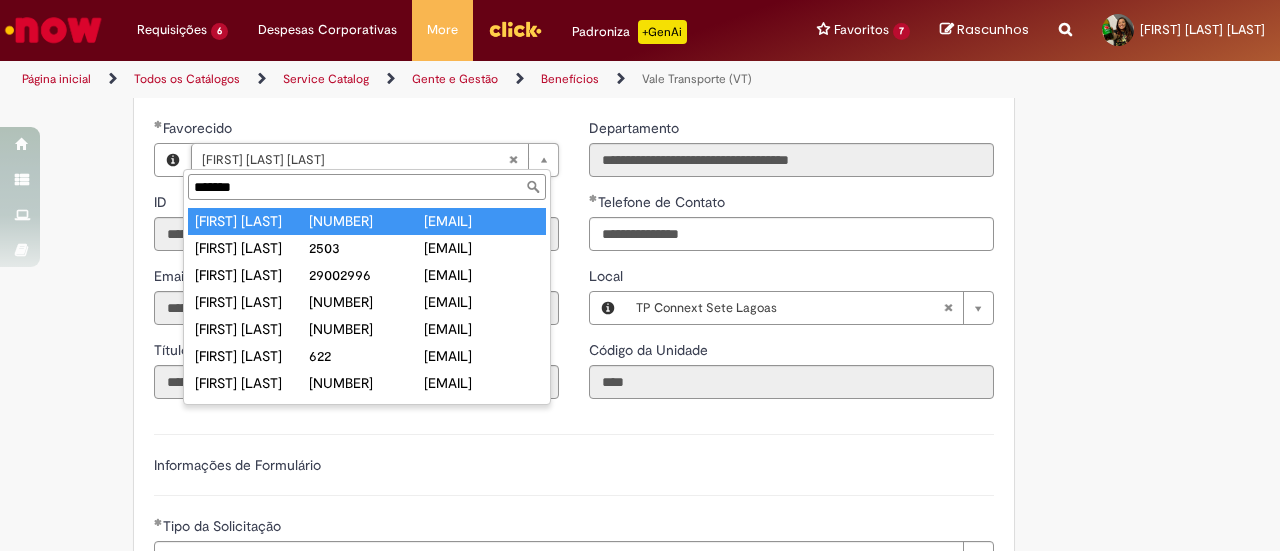 scroll, scrollTop: 28, scrollLeft: 0, axis: vertical 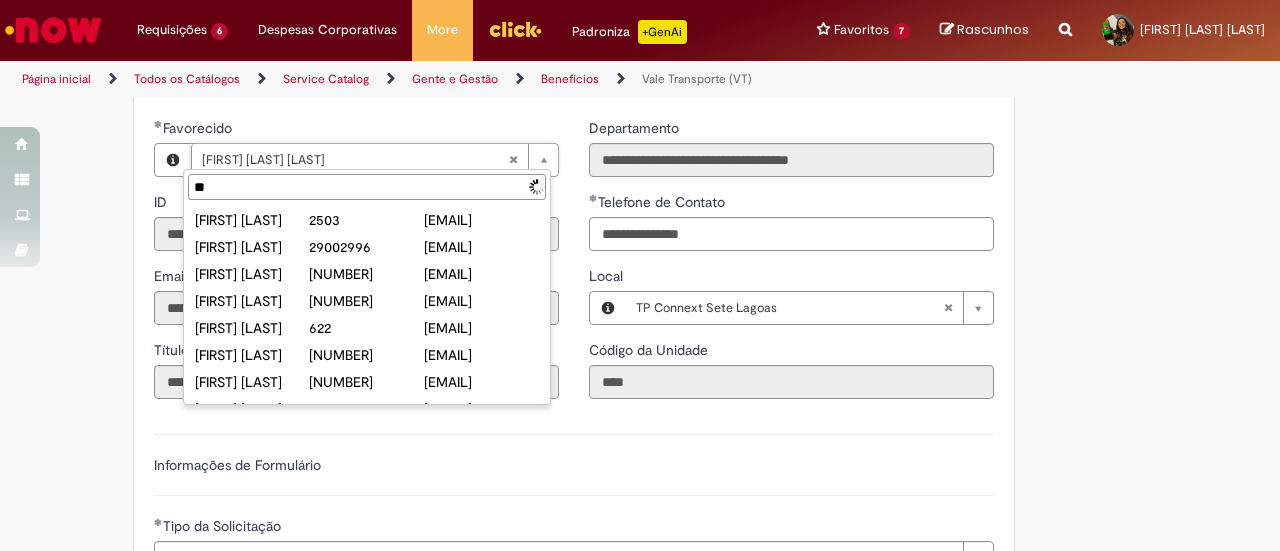type on "*" 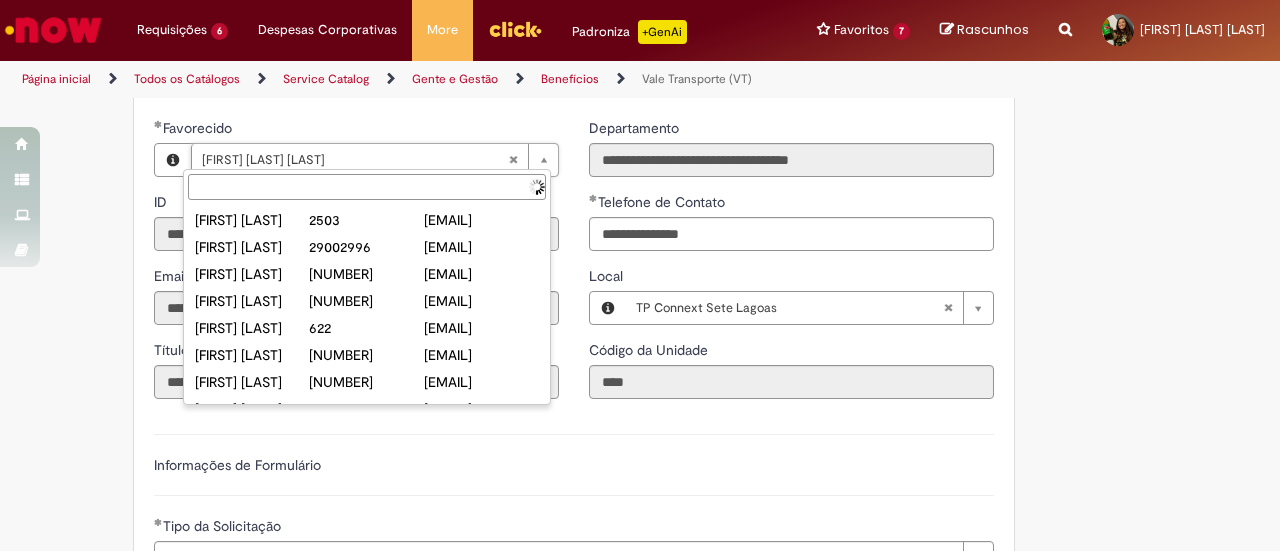 paste on "**********" 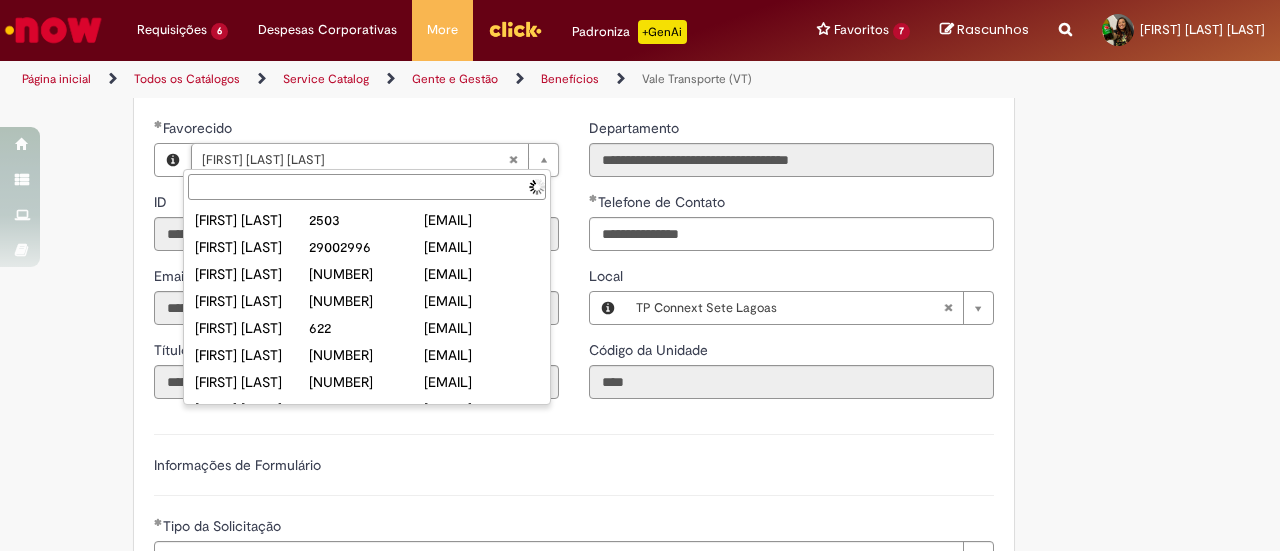 scroll, scrollTop: 0, scrollLeft: 0, axis: both 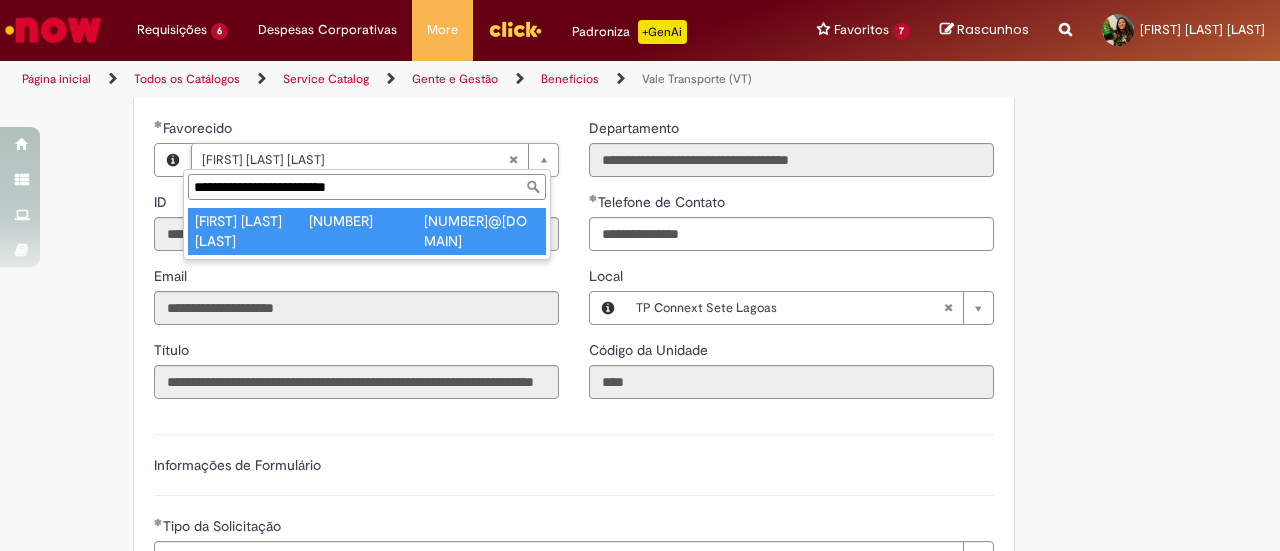 type on "**********" 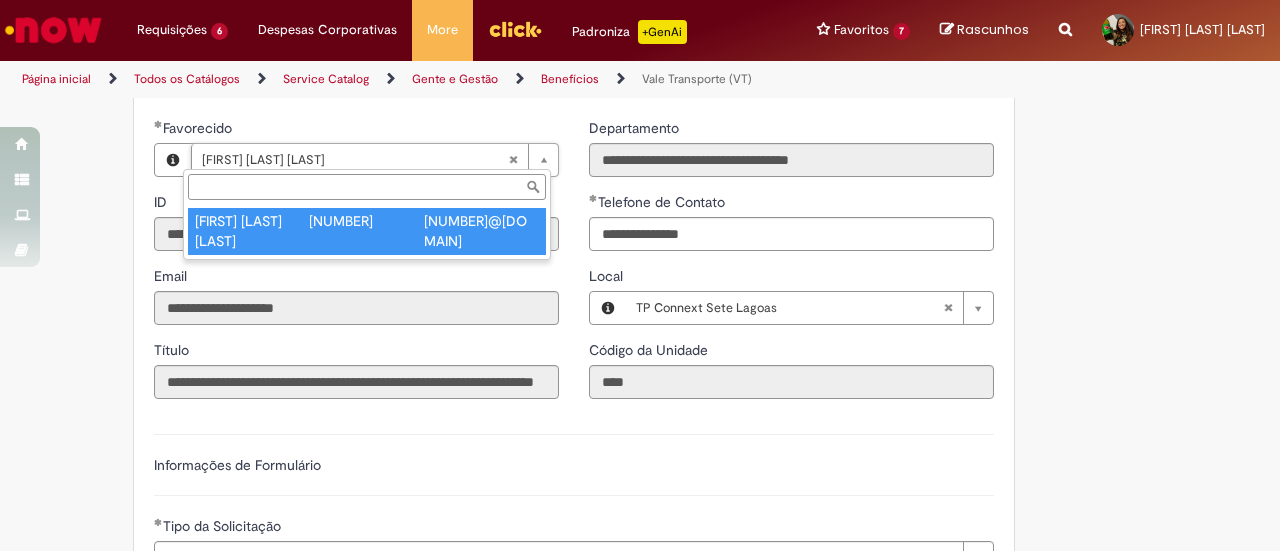 scroll, scrollTop: 0, scrollLeft: 176, axis: horizontal 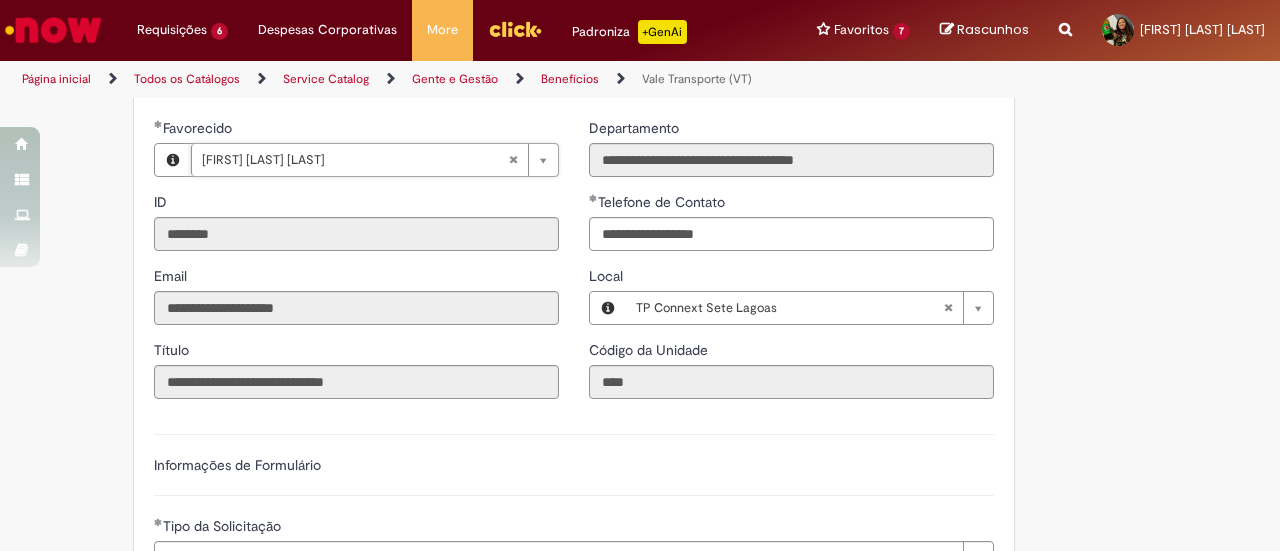 type on "**********" 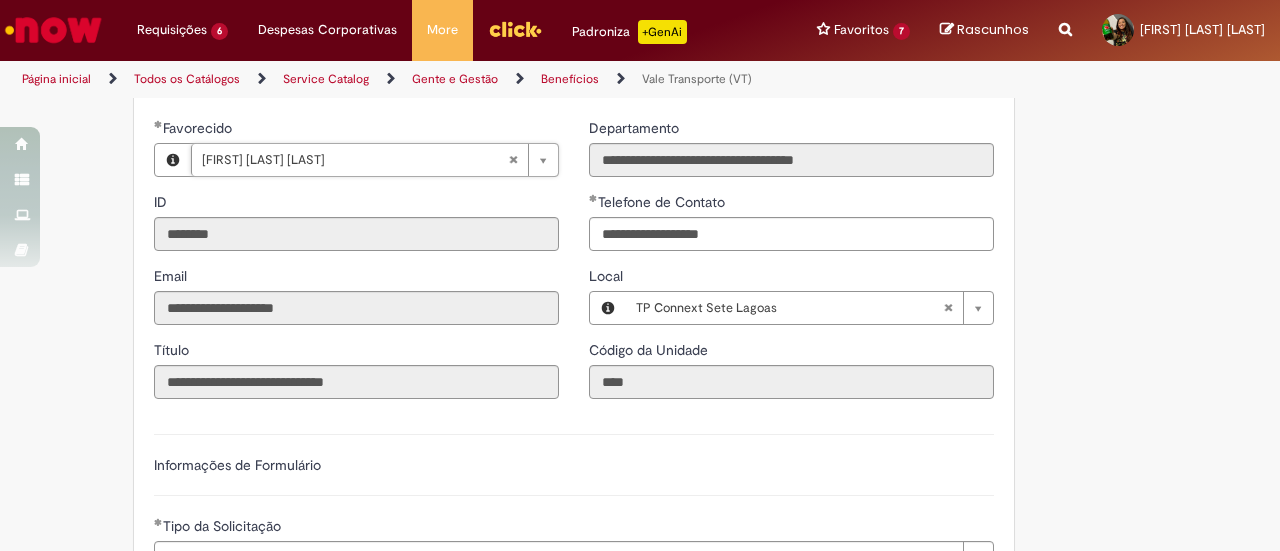 scroll, scrollTop: 930, scrollLeft: 0, axis: vertical 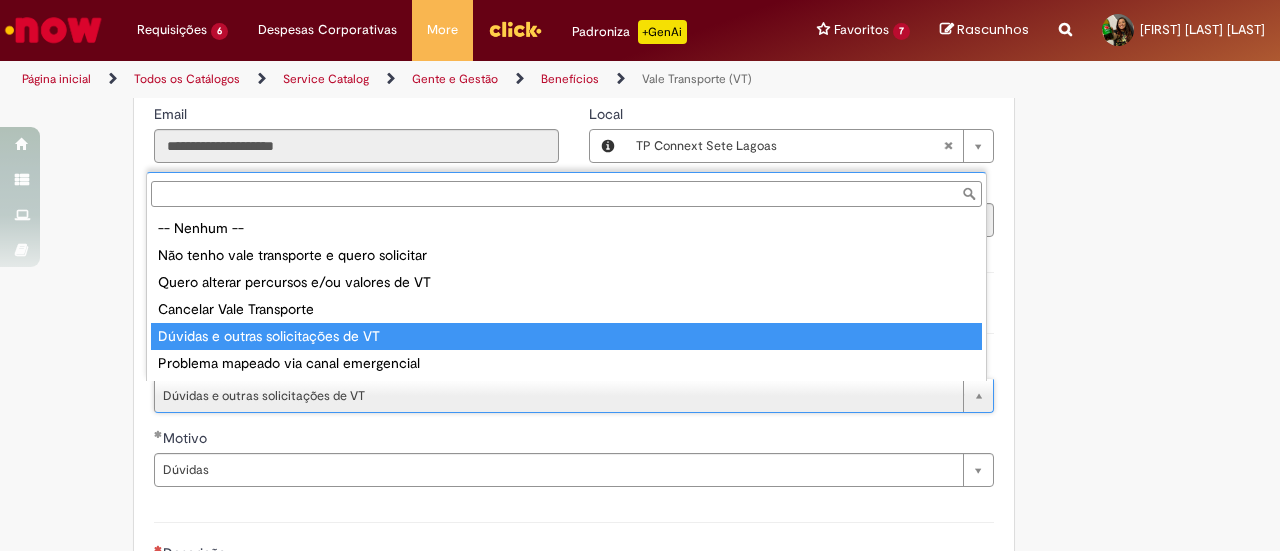 type on "**********" 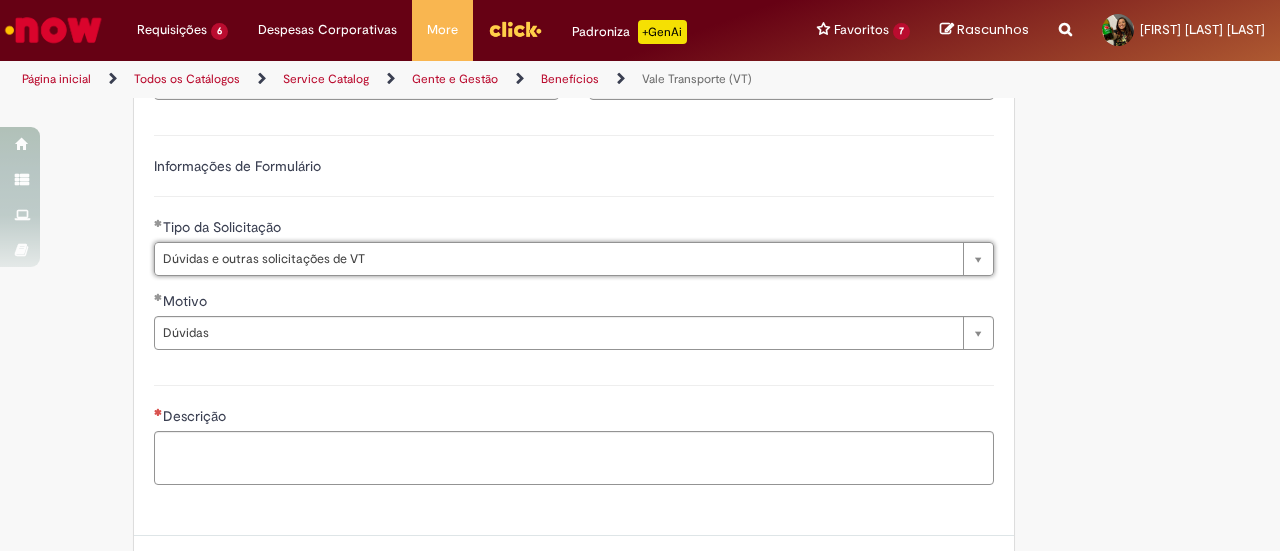 scroll, scrollTop: 1068, scrollLeft: 0, axis: vertical 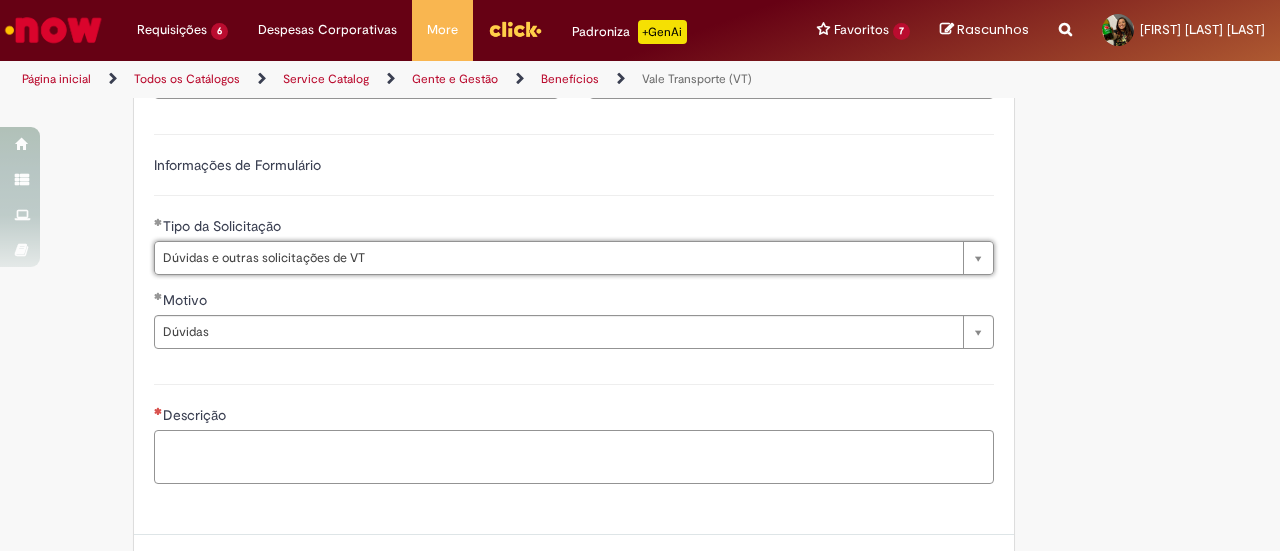 click on "Descrição" at bounding box center (574, 456) 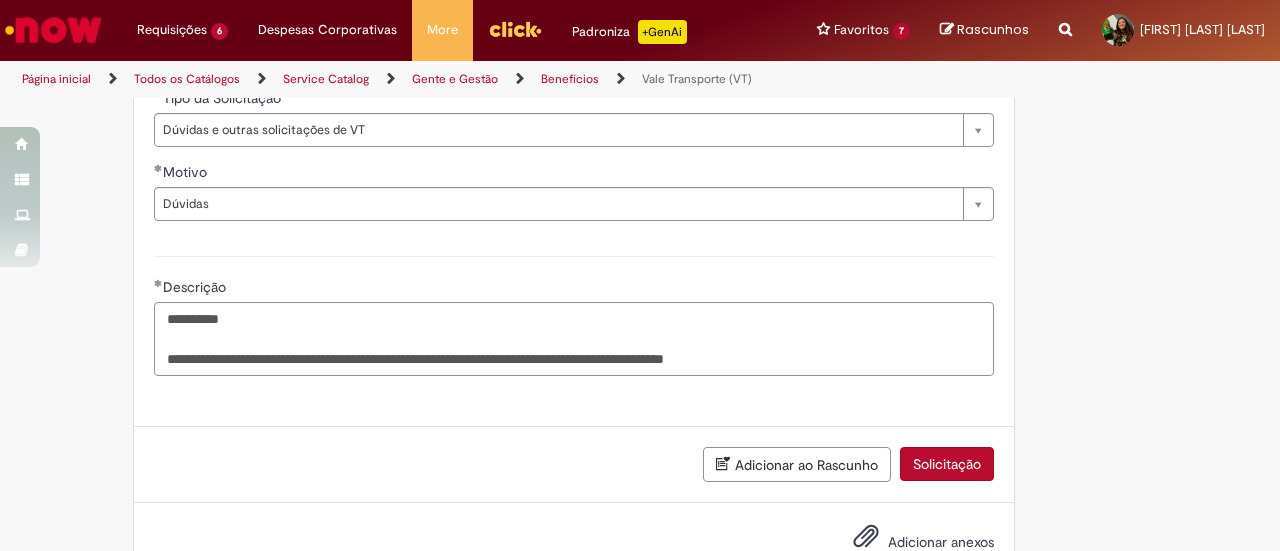 scroll, scrollTop: 1200, scrollLeft: 0, axis: vertical 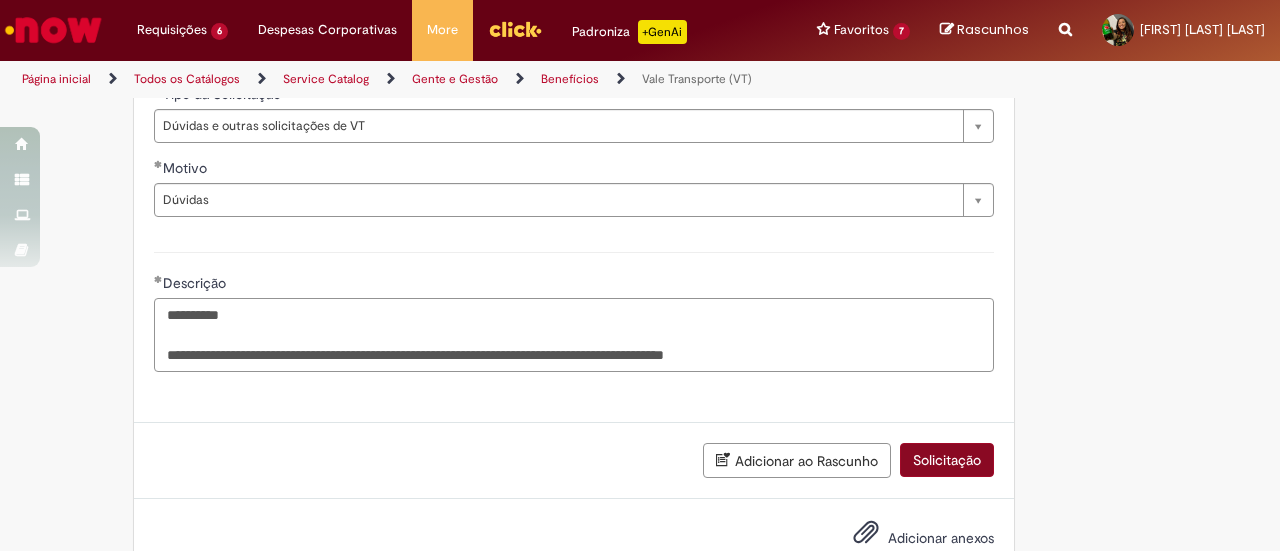 type on "**********" 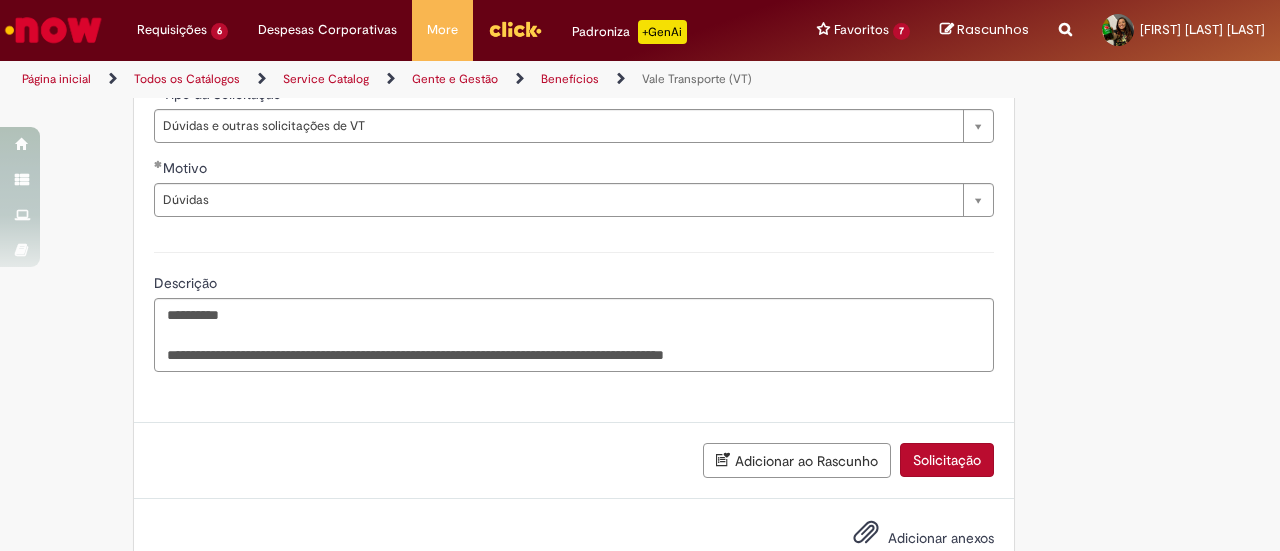 click on "Solicitação" at bounding box center [947, 460] 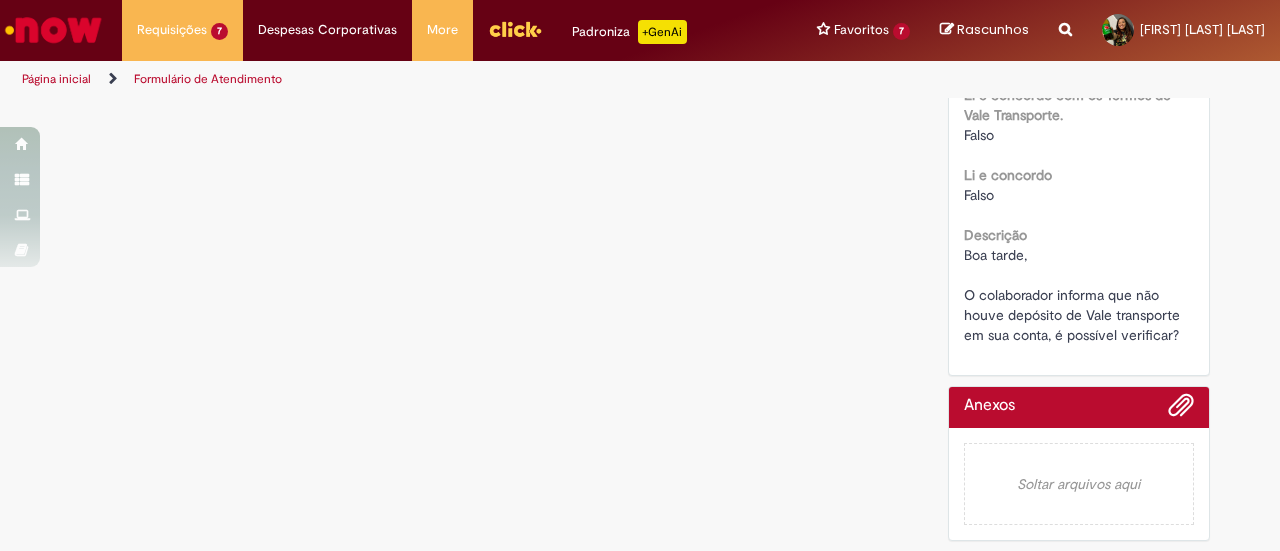 scroll, scrollTop: 0, scrollLeft: 0, axis: both 